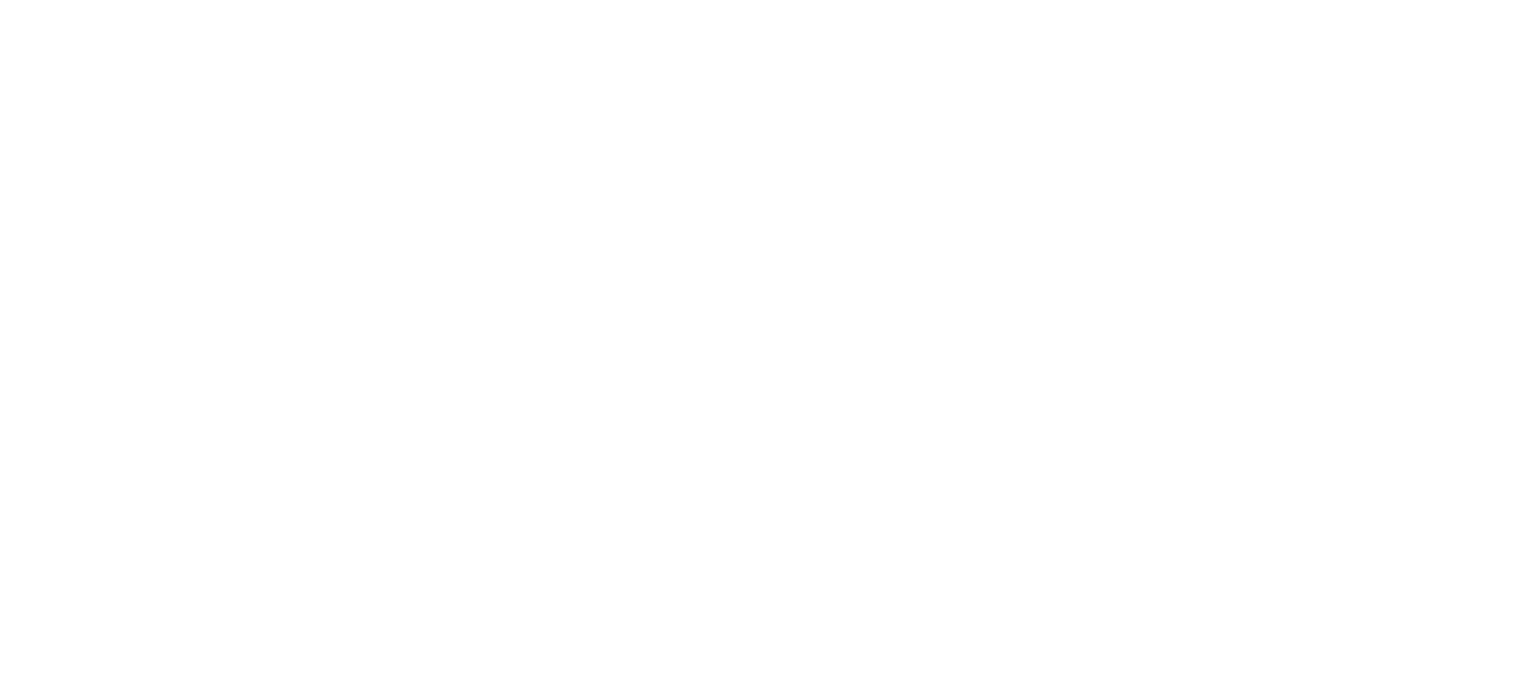 scroll, scrollTop: 0, scrollLeft: 0, axis: both 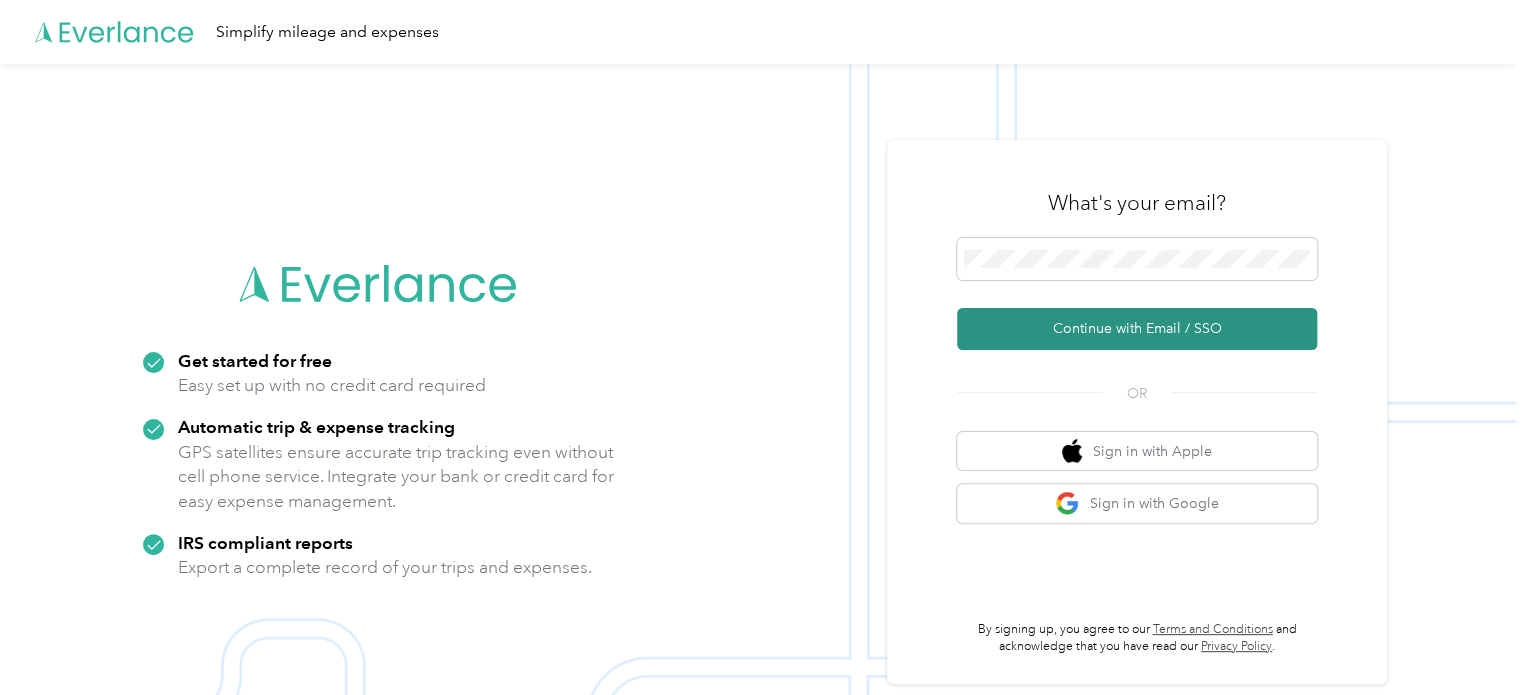click on "Continue with Email / SSO" at bounding box center [1137, 329] 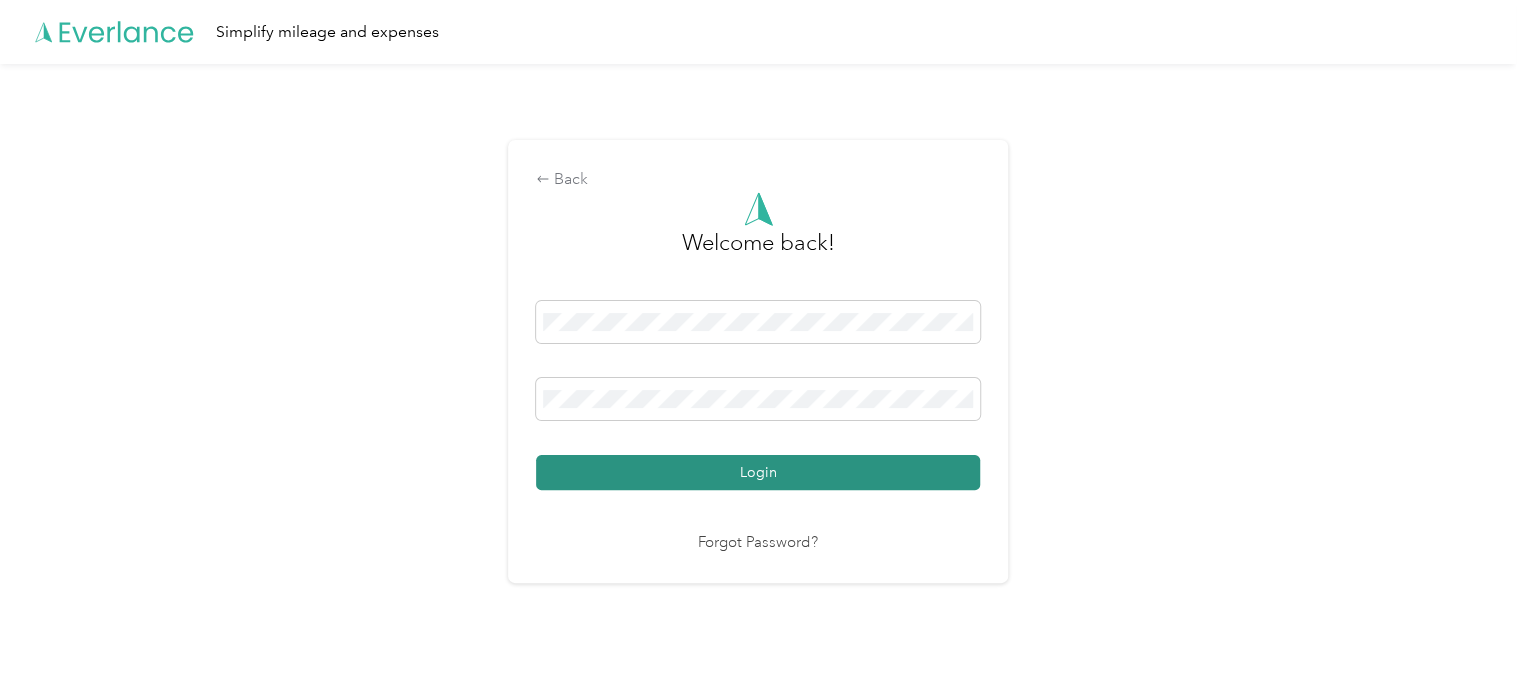 click on "Login" at bounding box center (758, 472) 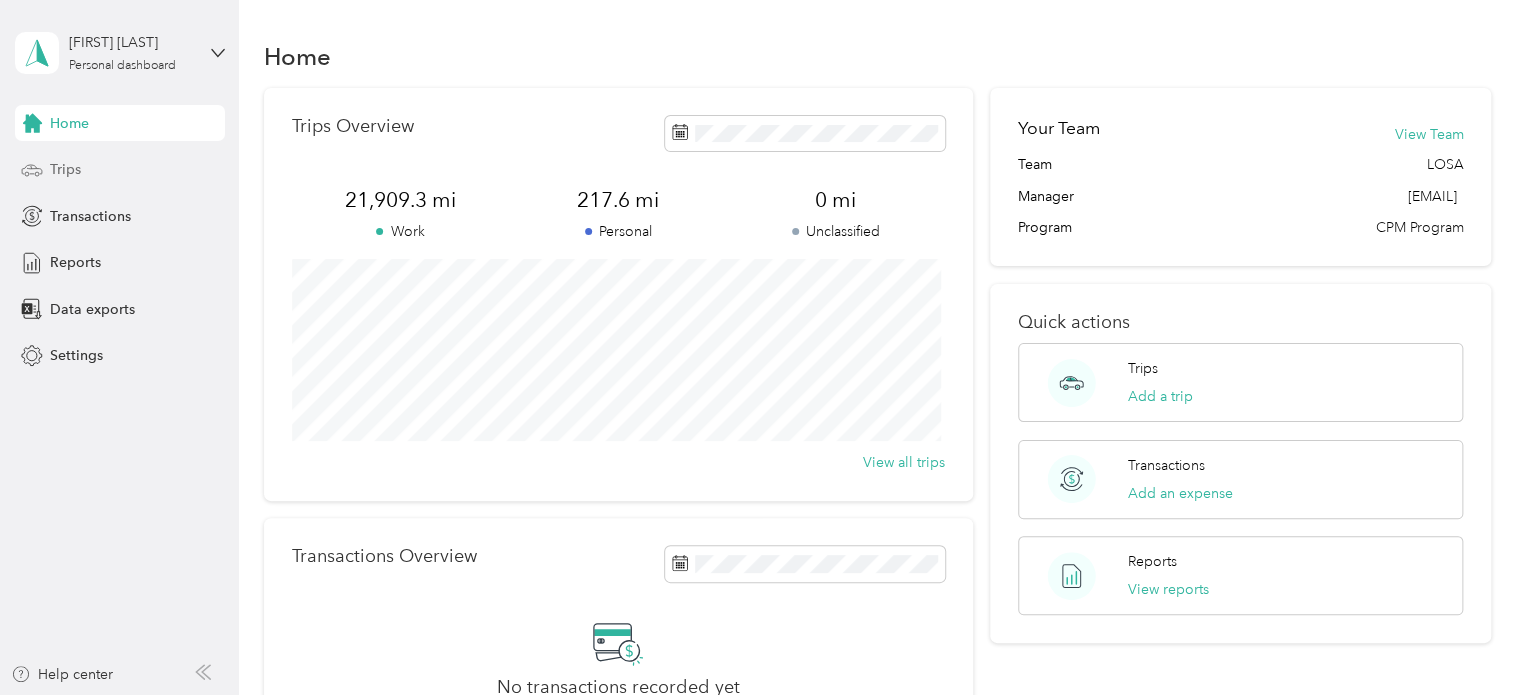 click on "Trips" at bounding box center [65, 169] 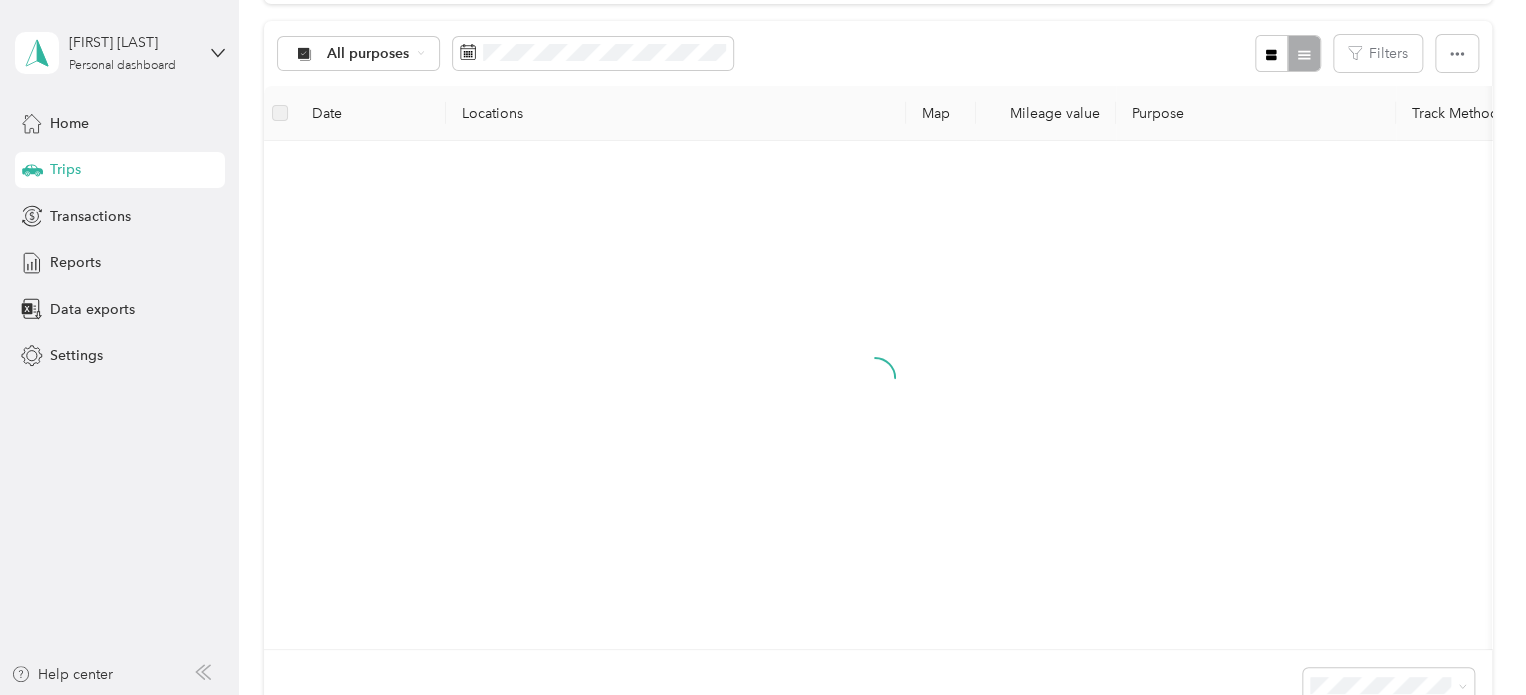 scroll, scrollTop: 200, scrollLeft: 0, axis: vertical 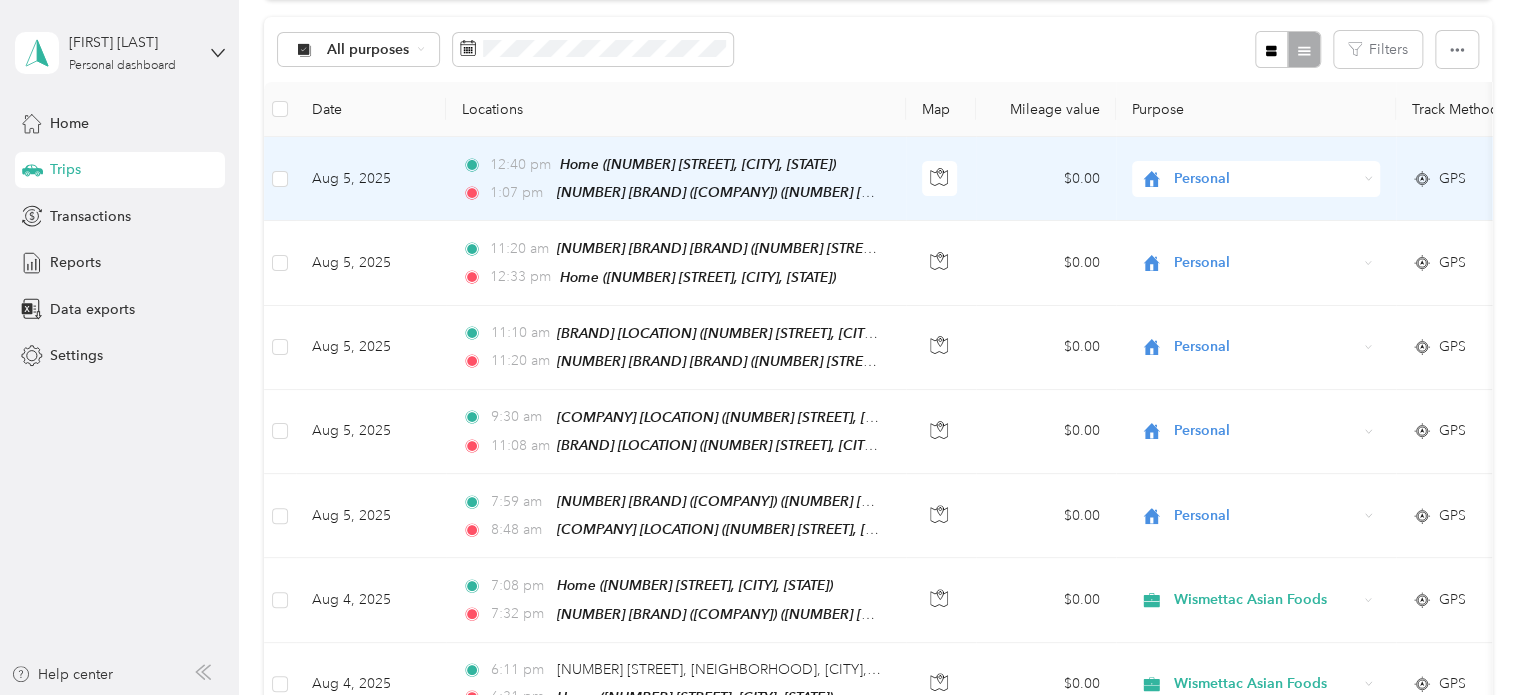 click on "Personal" at bounding box center (1265, 179) 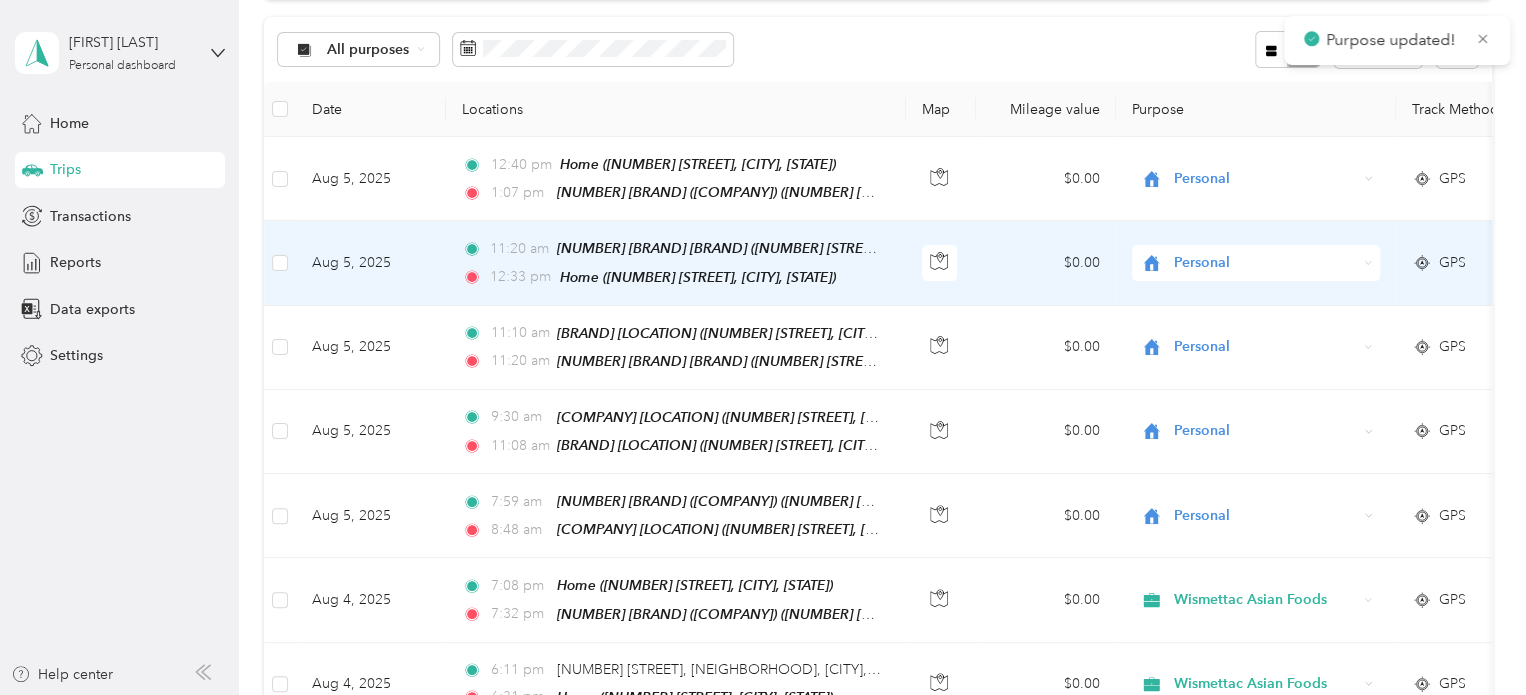 click on "Personal" at bounding box center (1265, 263) 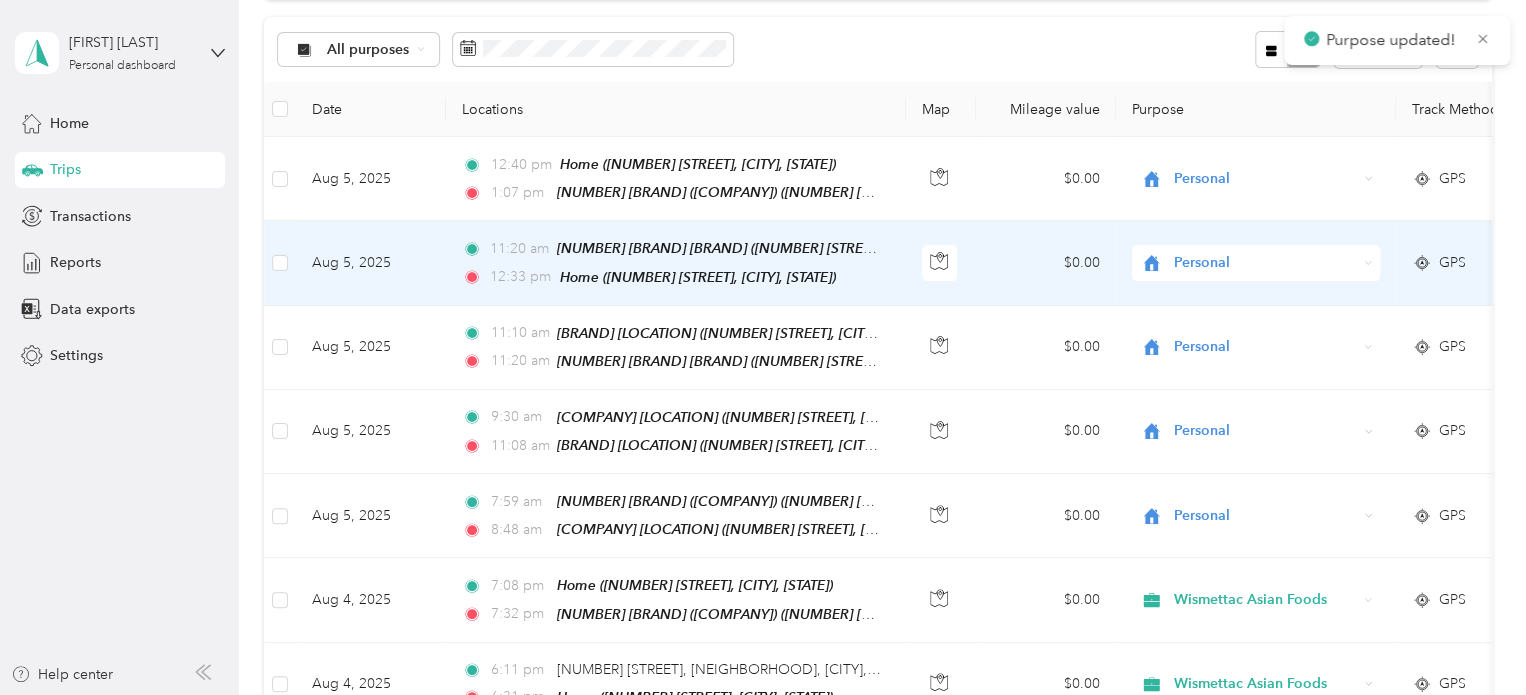 click on "Wismettac Asian Foods" at bounding box center (1273, 291) 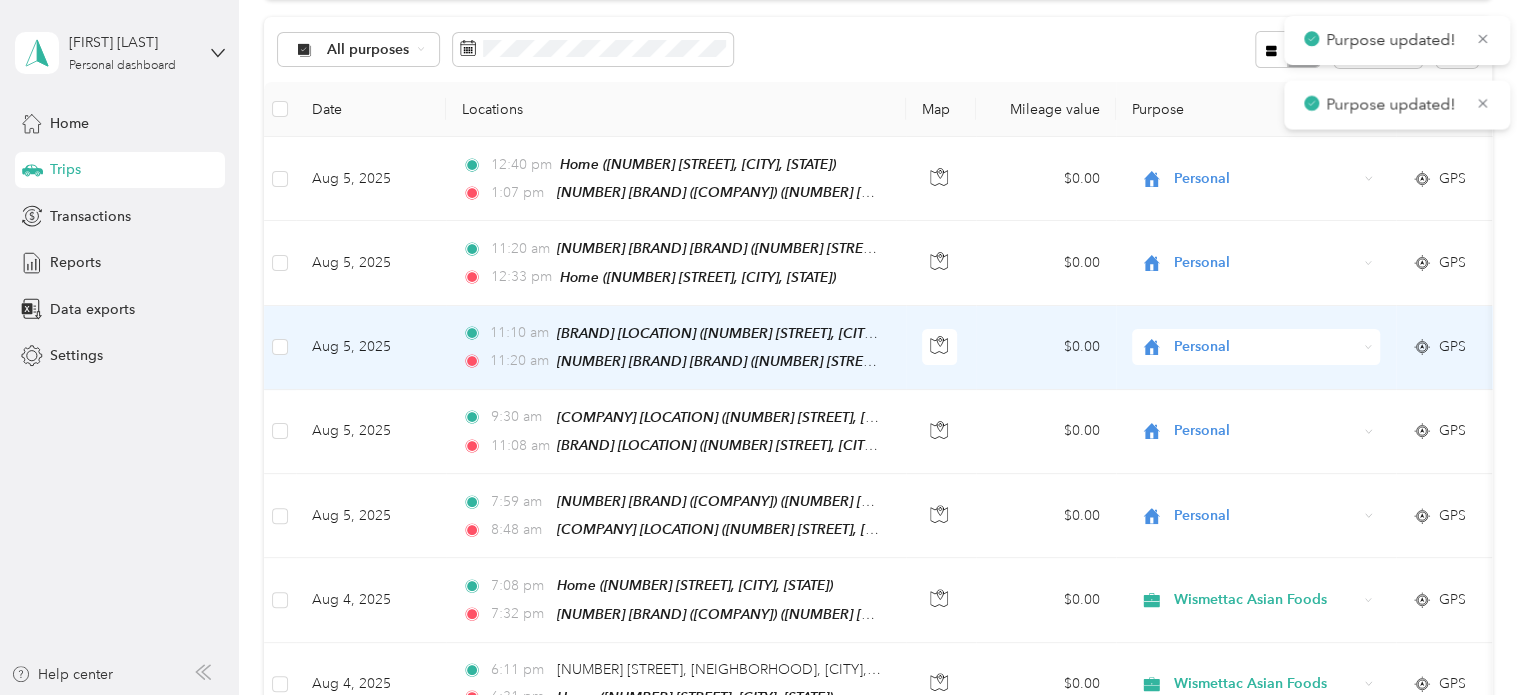 click on "Personal" at bounding box center [1265, 347] 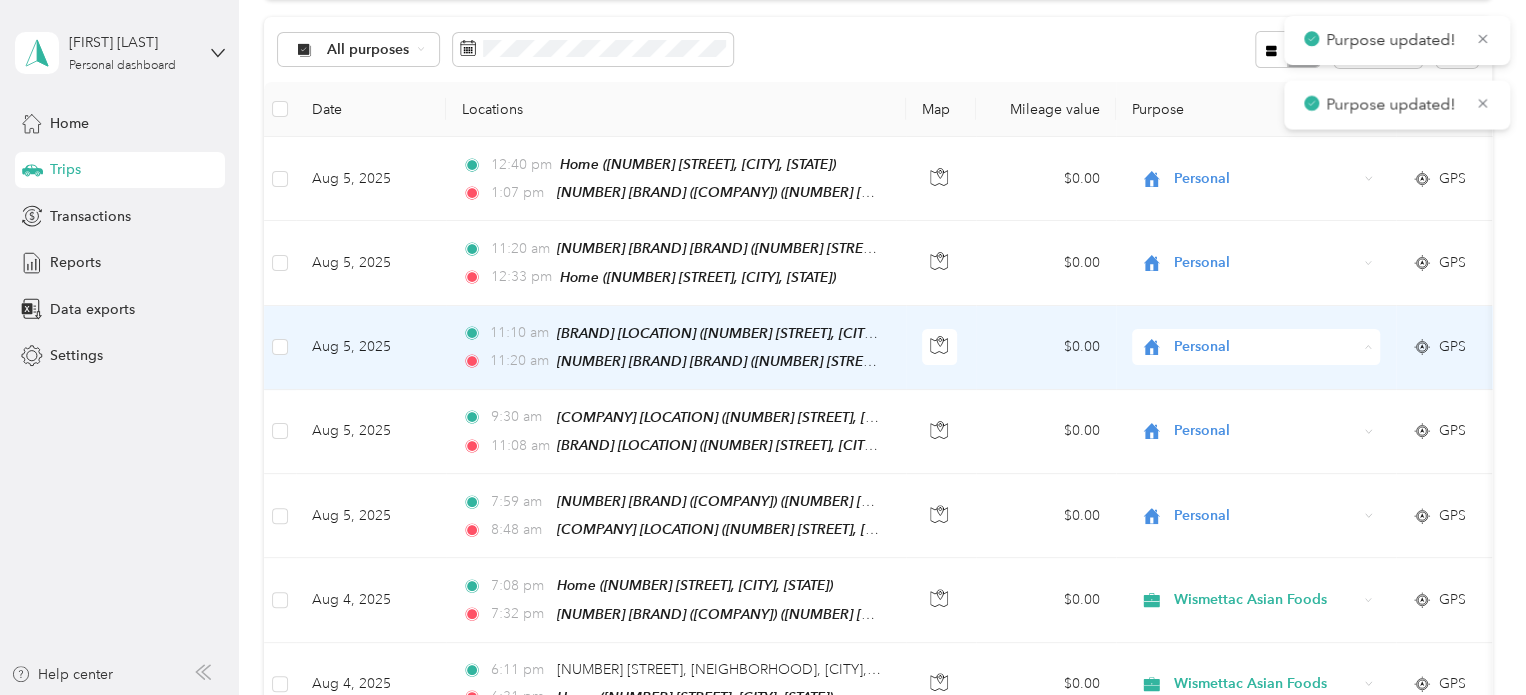 click on "Wismettac Asian Foods" at bounding box center (1256, 378) 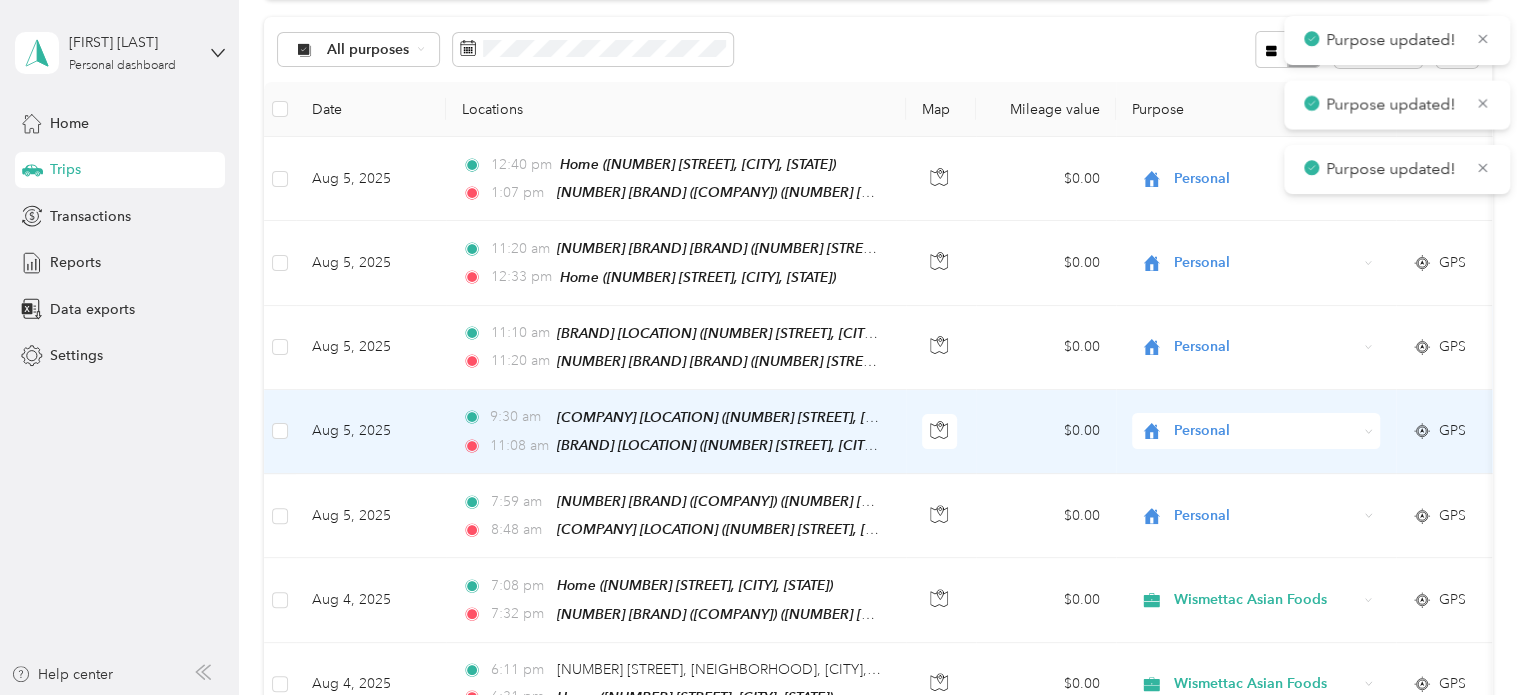 click on "Personal" at bounding box center [1265, 431] 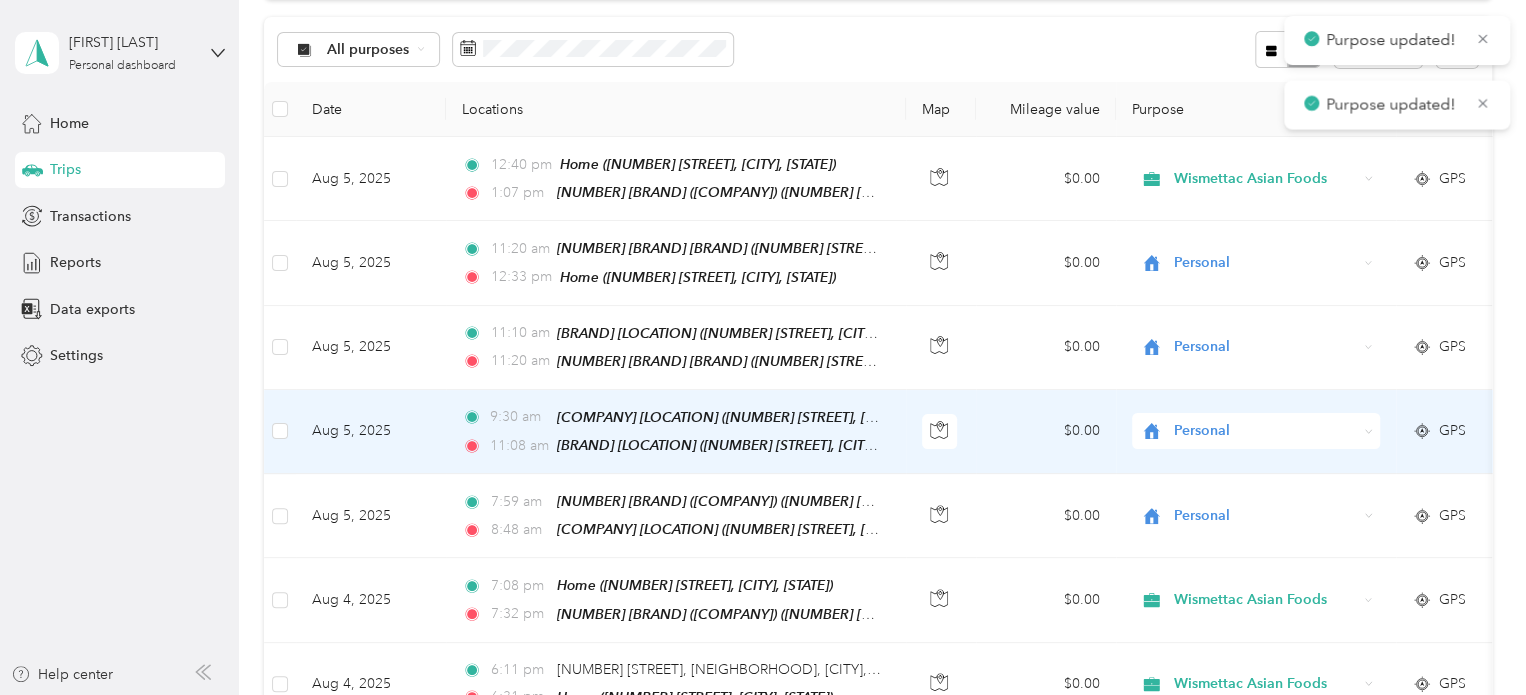 click on "Wismettac Asian Foods" at bounding box center [1273, 454] 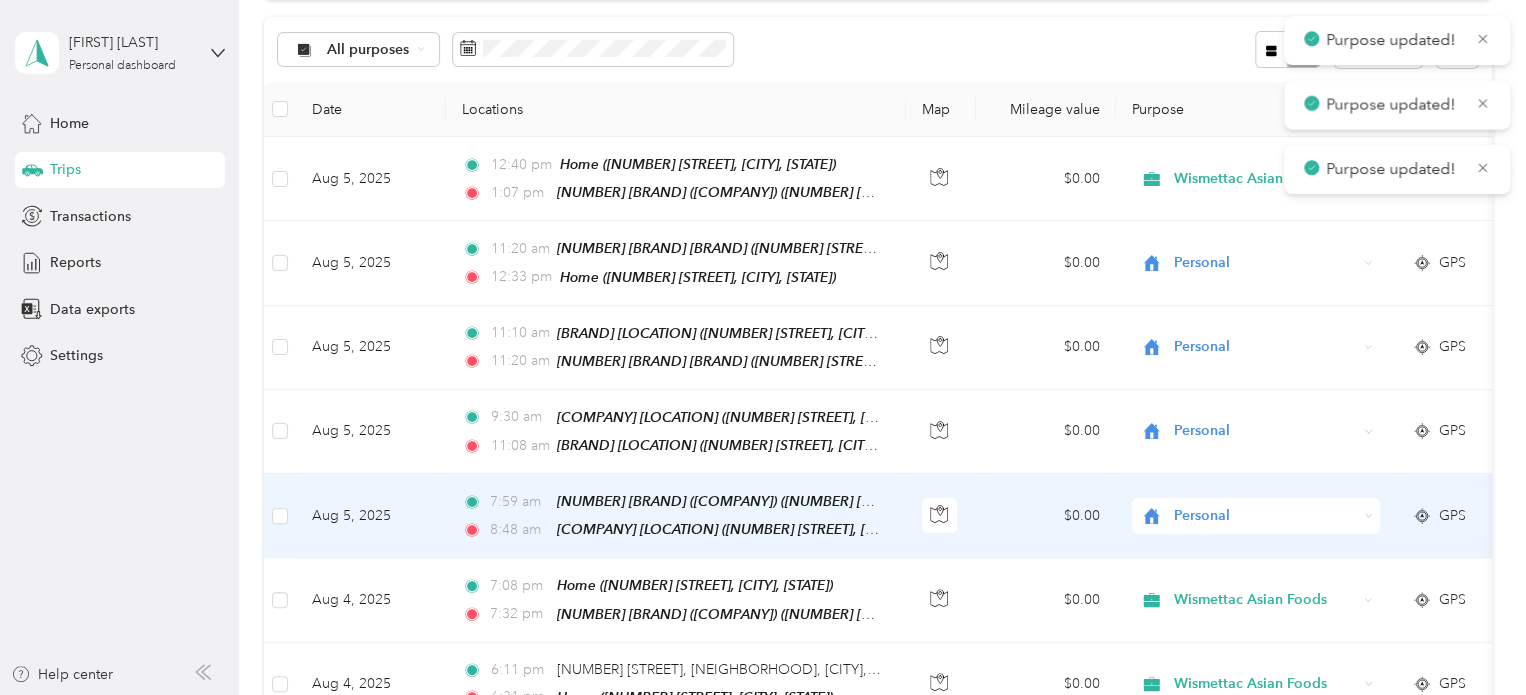 click on "Personal" at bounding box center [1265, 516] 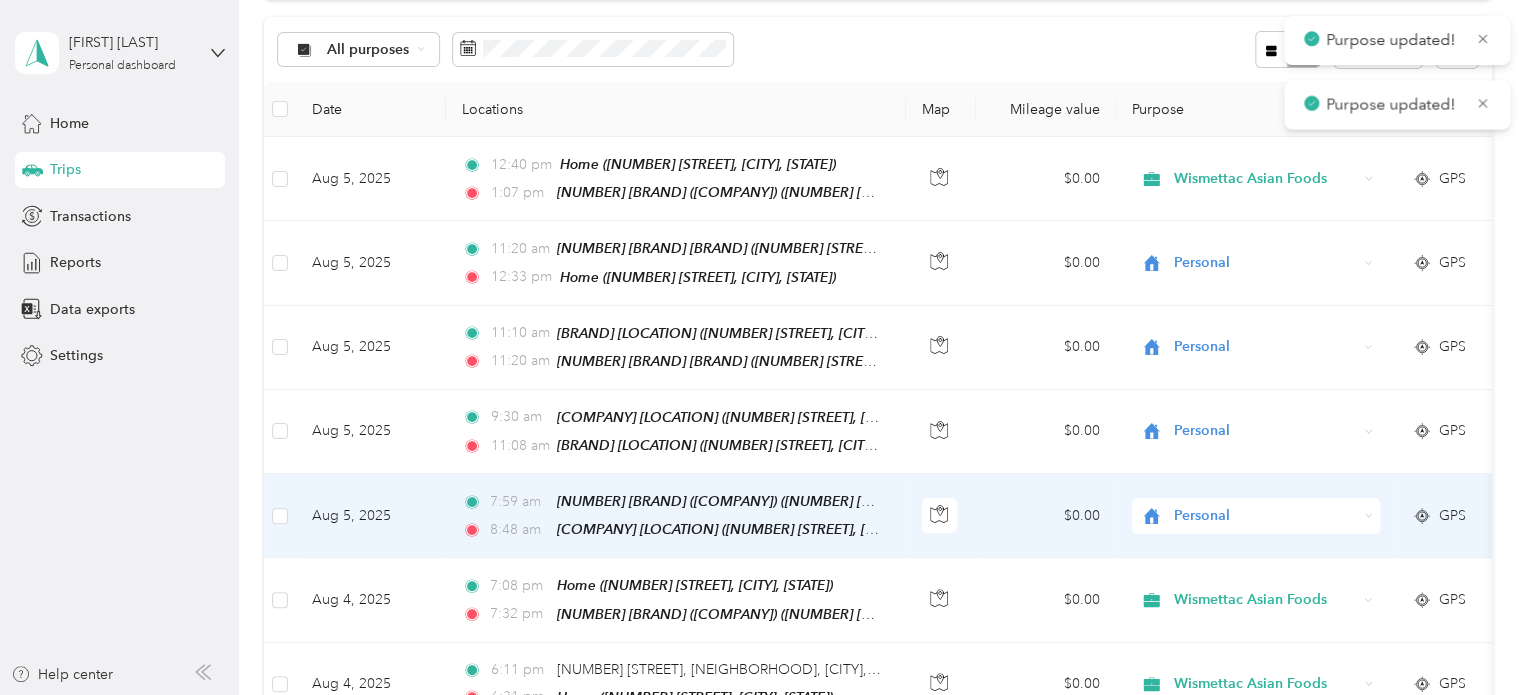 click on "Wismettac Asian Foods" at bounding box center (1273, 537) 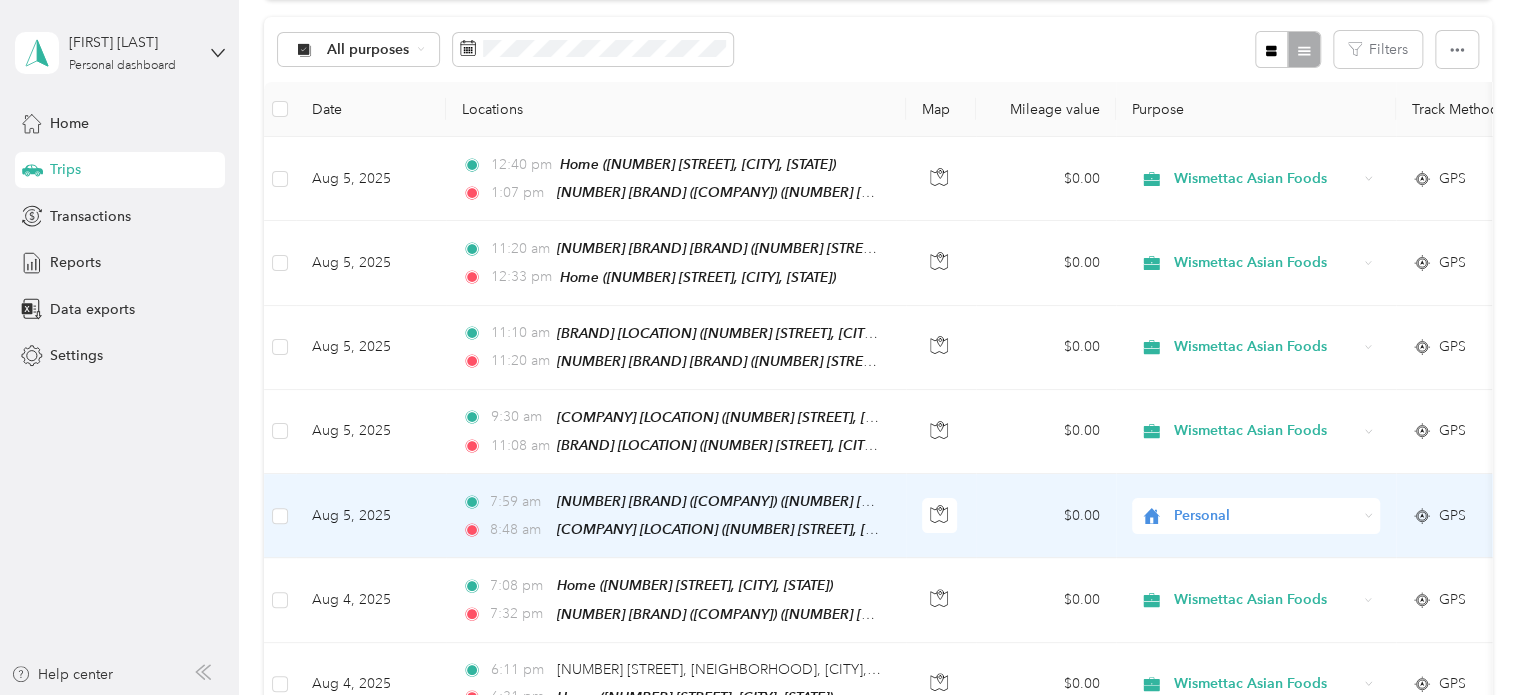 click on "Personal" at bounding box center (1265, 516) 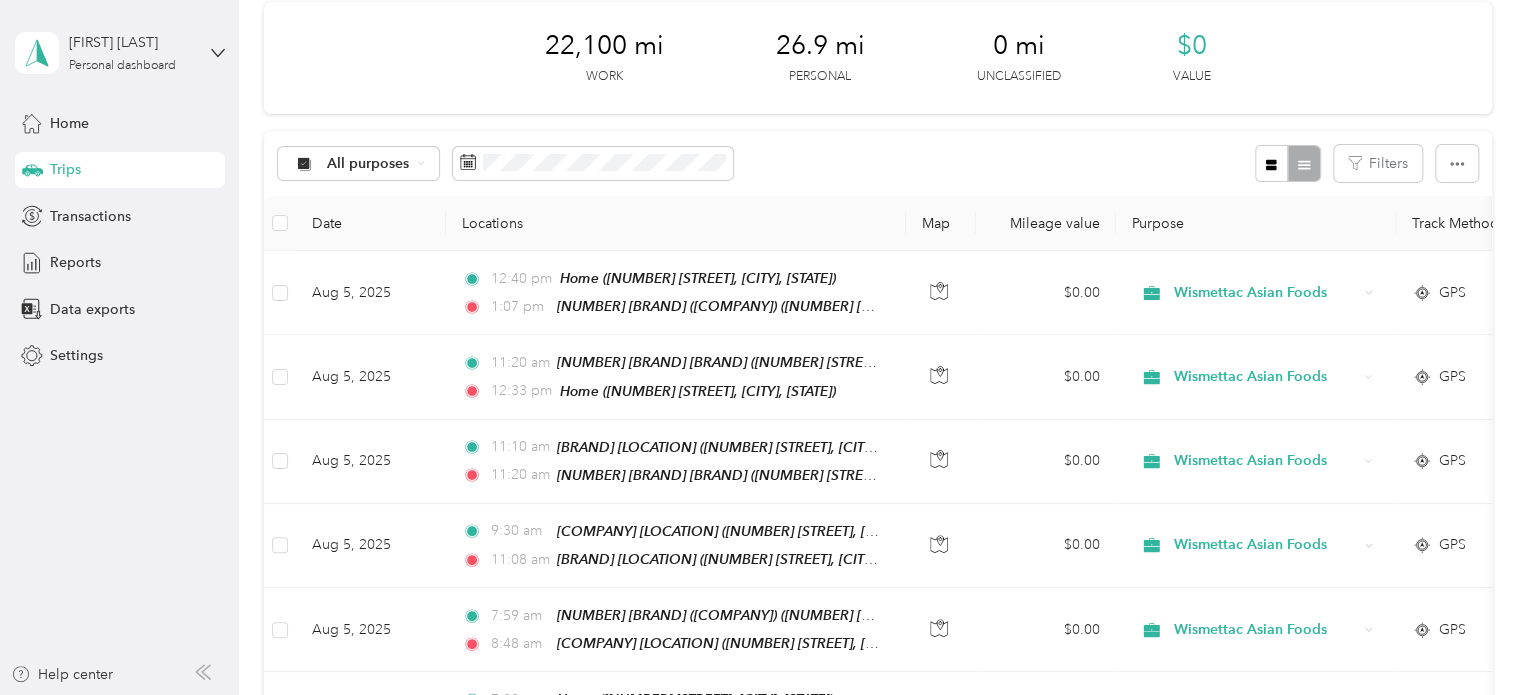scroll, scrollTop: 0, scrollLeft: 0, axis: both 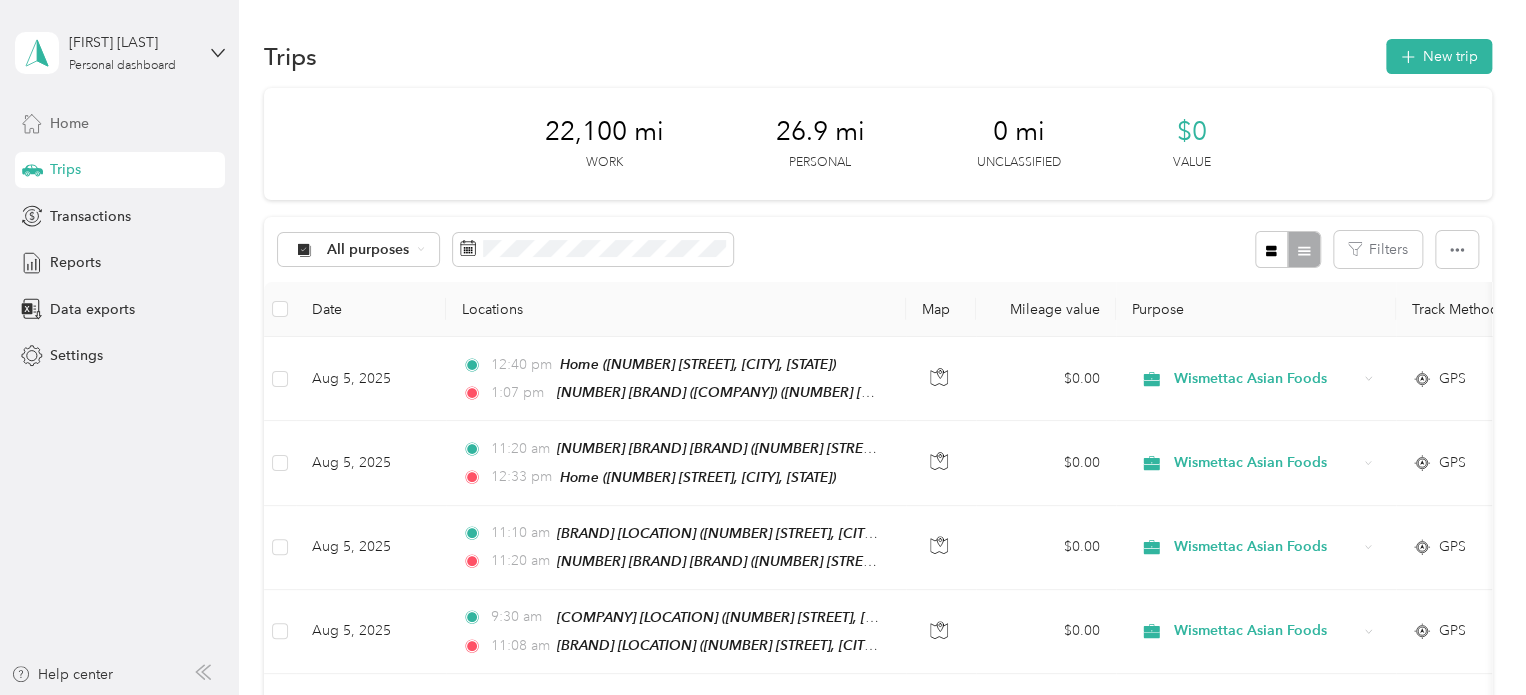 click on "Home" at bounding box center [69, 123] 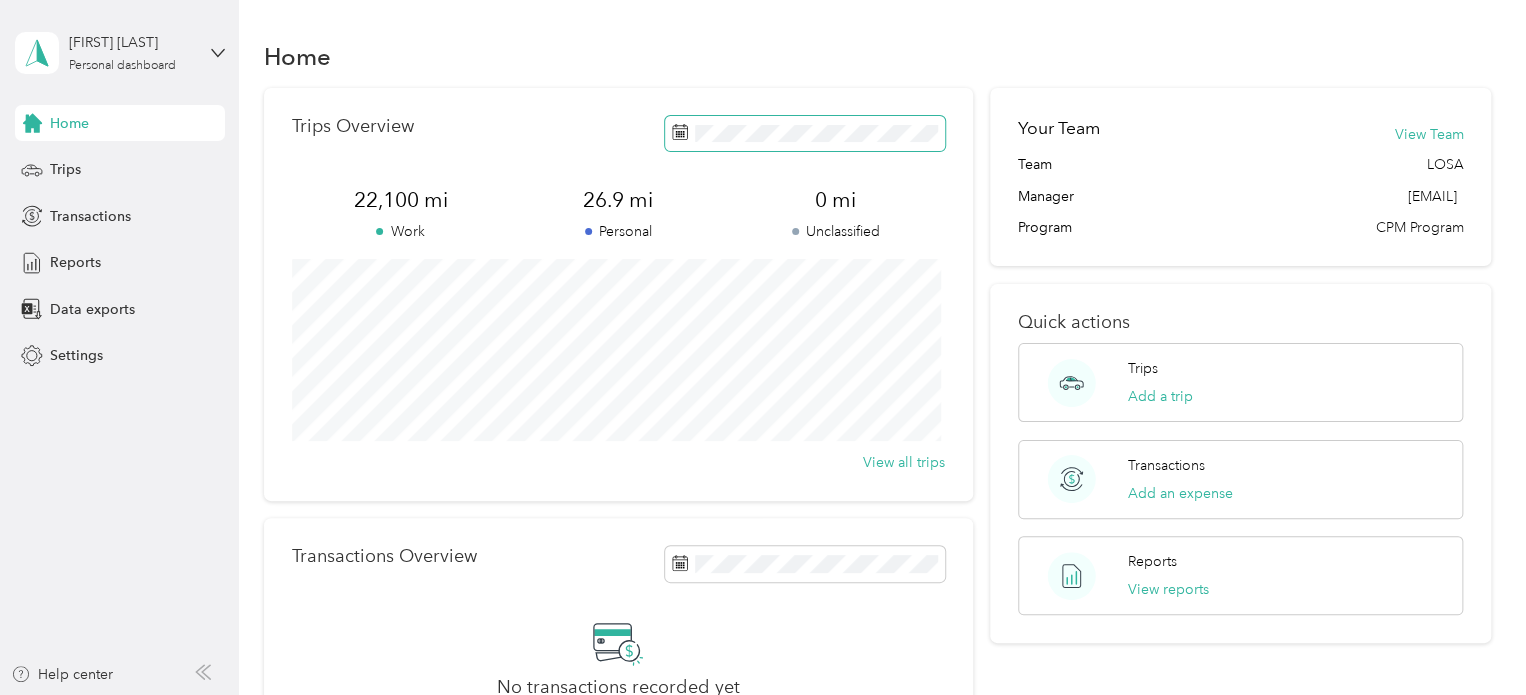 click at bounding box center [805, 133] 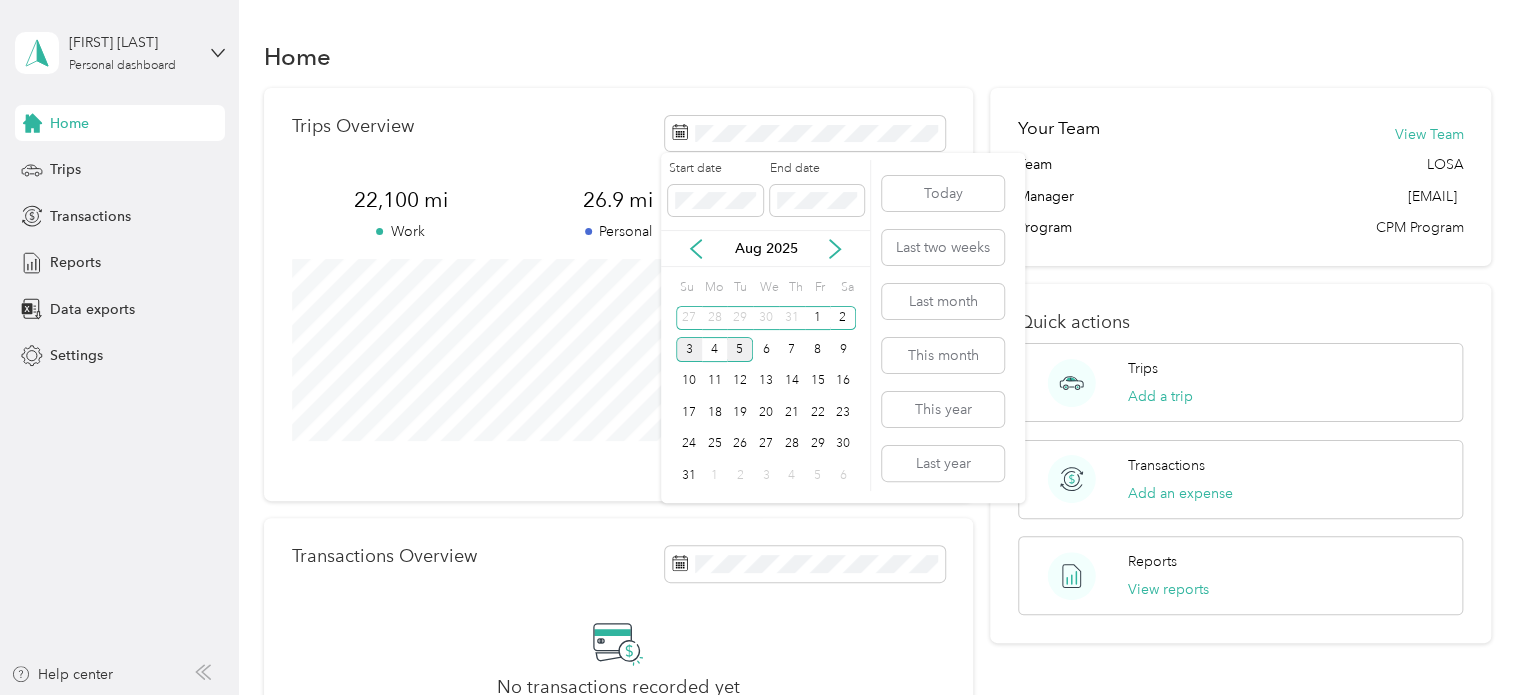 click on "3" at bounding box center (689, 349) 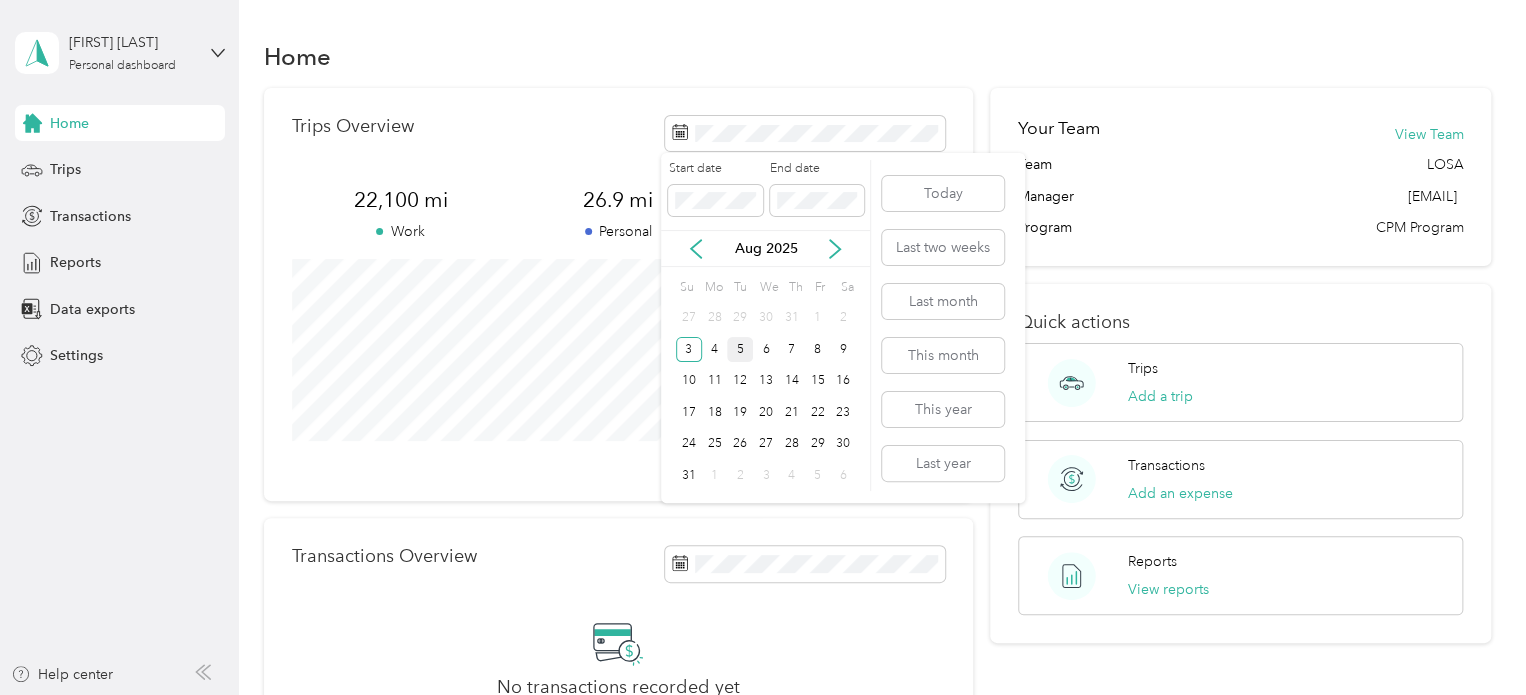 click on "5" at bounding box center (740, 349) 